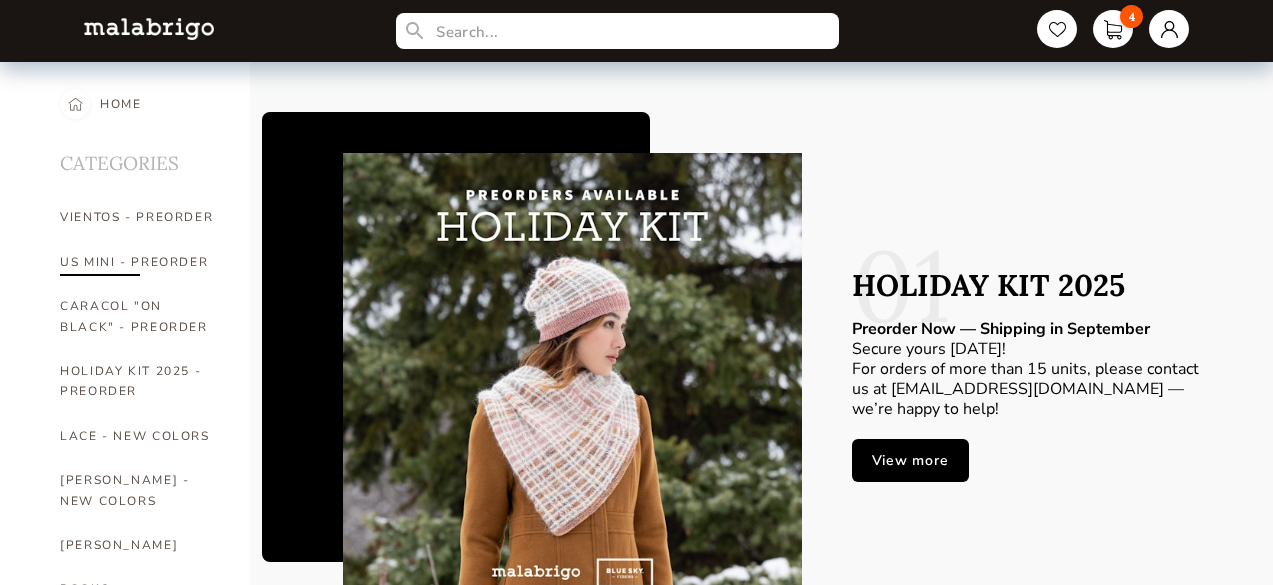 scroll, scrollTop: 0, scrollLeft: 0, axis: both 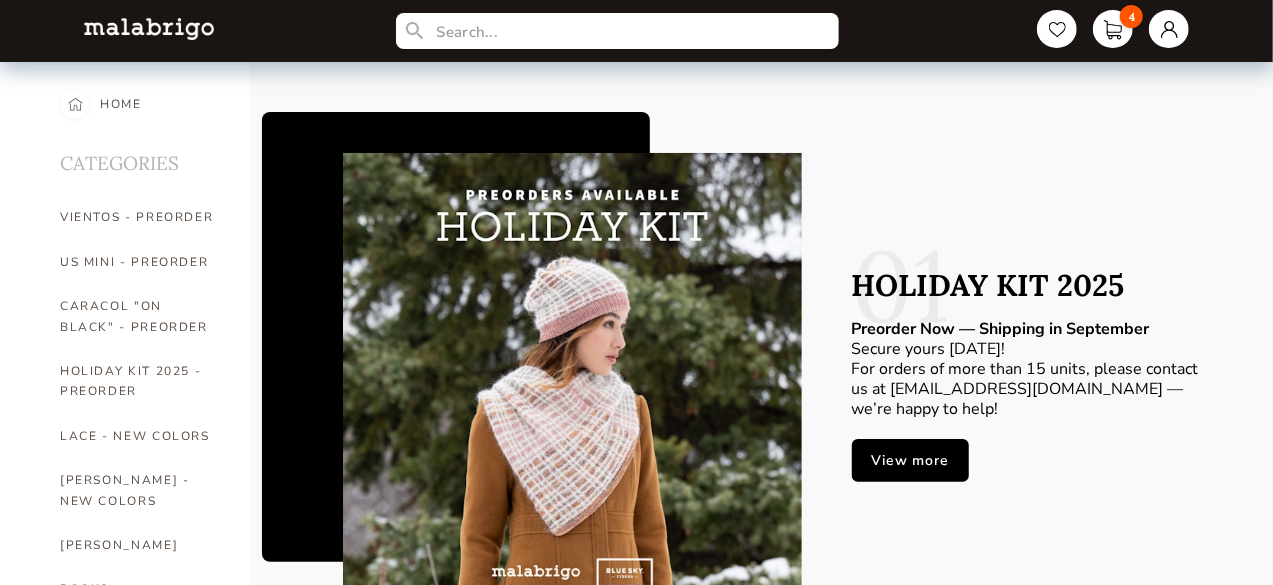 drag, startPoint x: 1104, startPoint y: 0, endPoint x: 1124, endPoint y: 3, distance: 20.22375 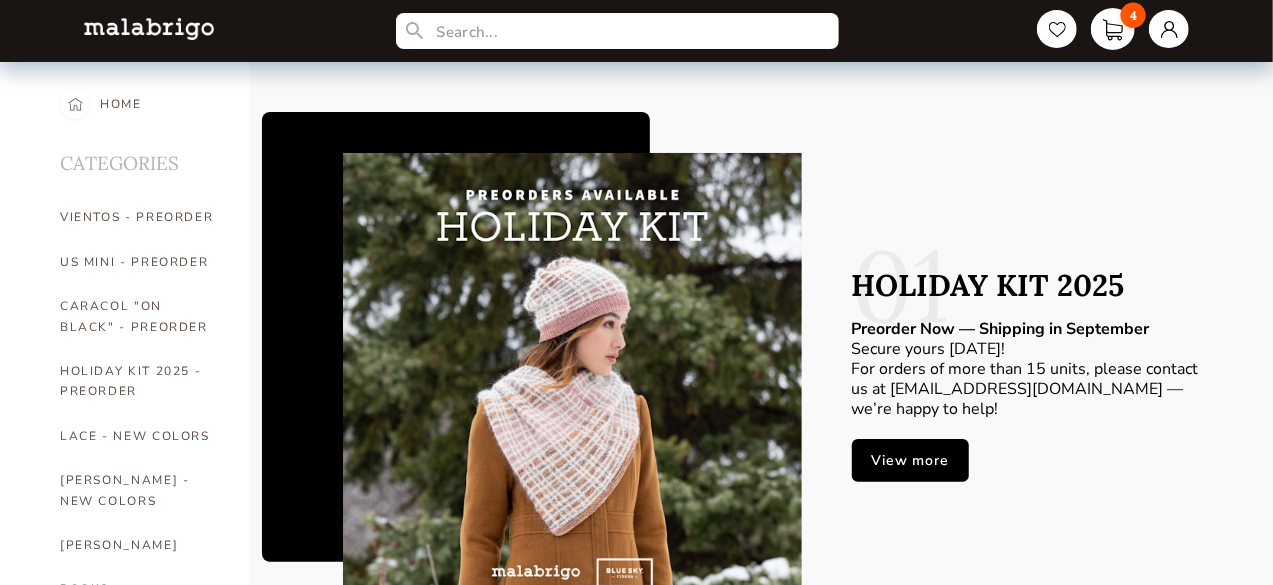 click on "4" at bounding box center (1113, 29) 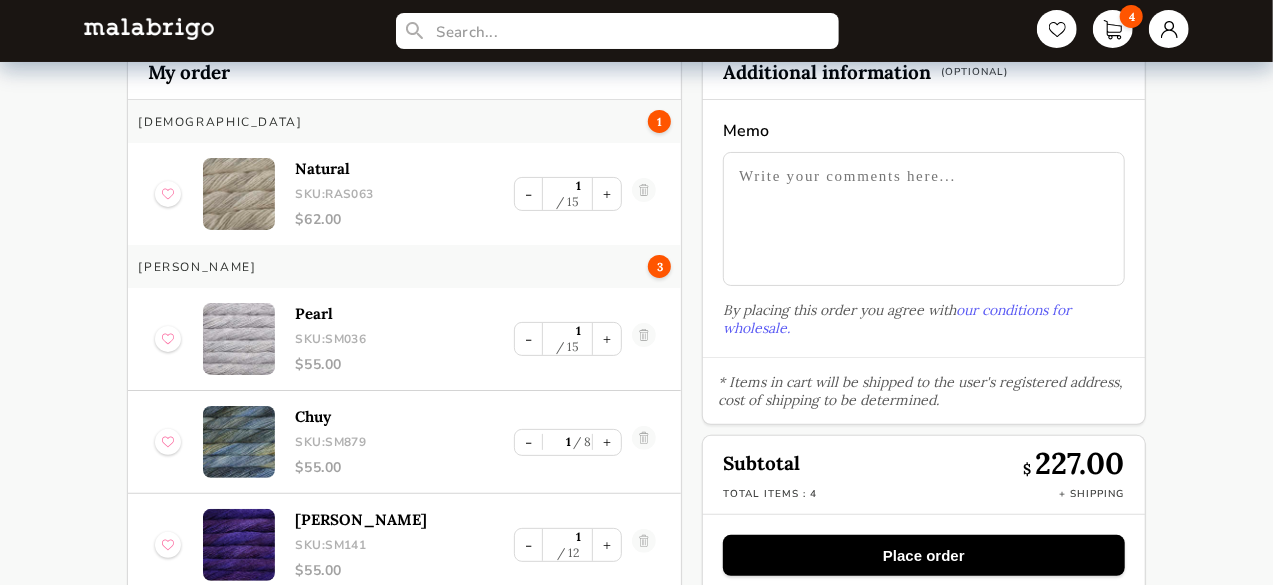 scroll, scrollTop: 96, scrollLeft: 0, axis: vertical 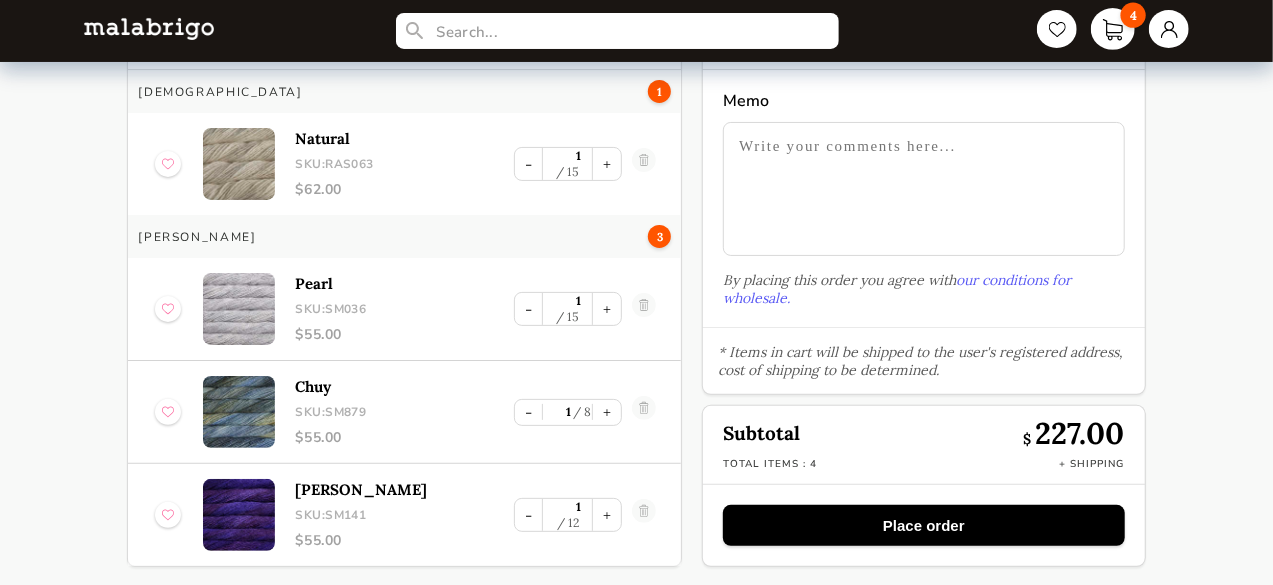 click on "4" at bounding box center (1113, 29) 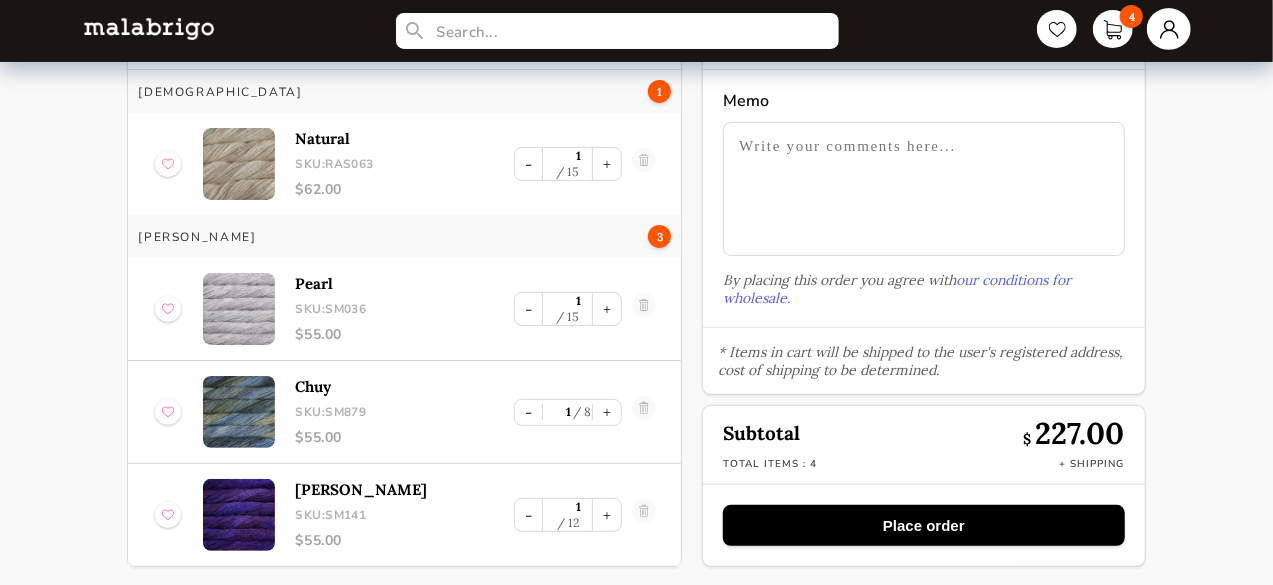 click at bounding box center (1169, 29) 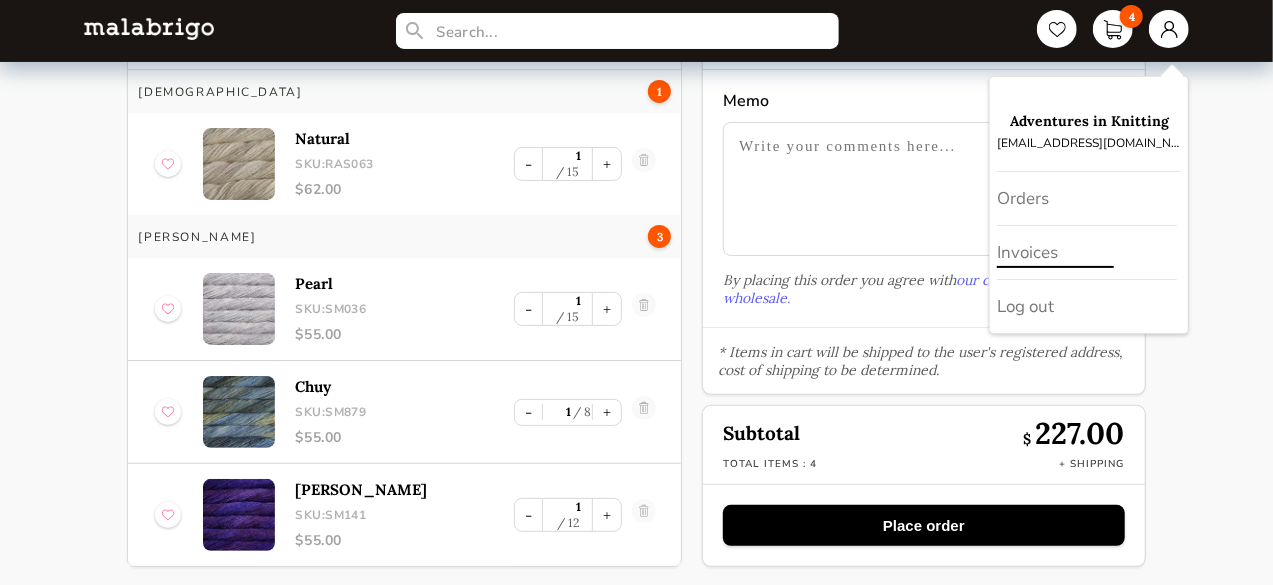 click on "Invoices" at bounding box center [1087, 253] 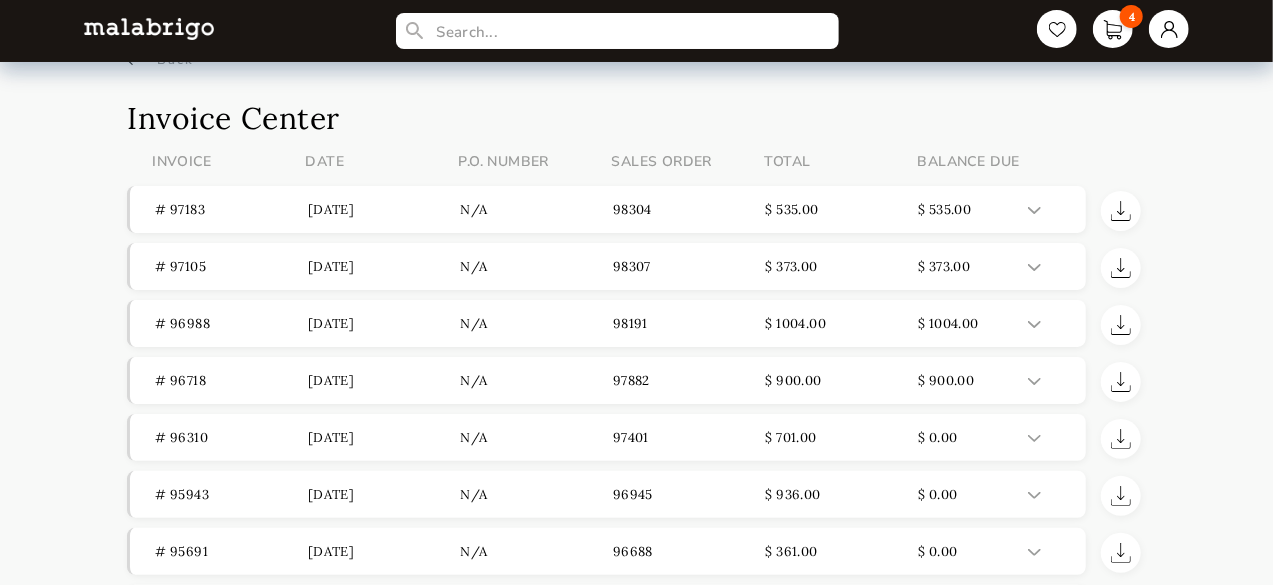 scroll, scrollTop: 0, scrollLeft: 0, axis: both 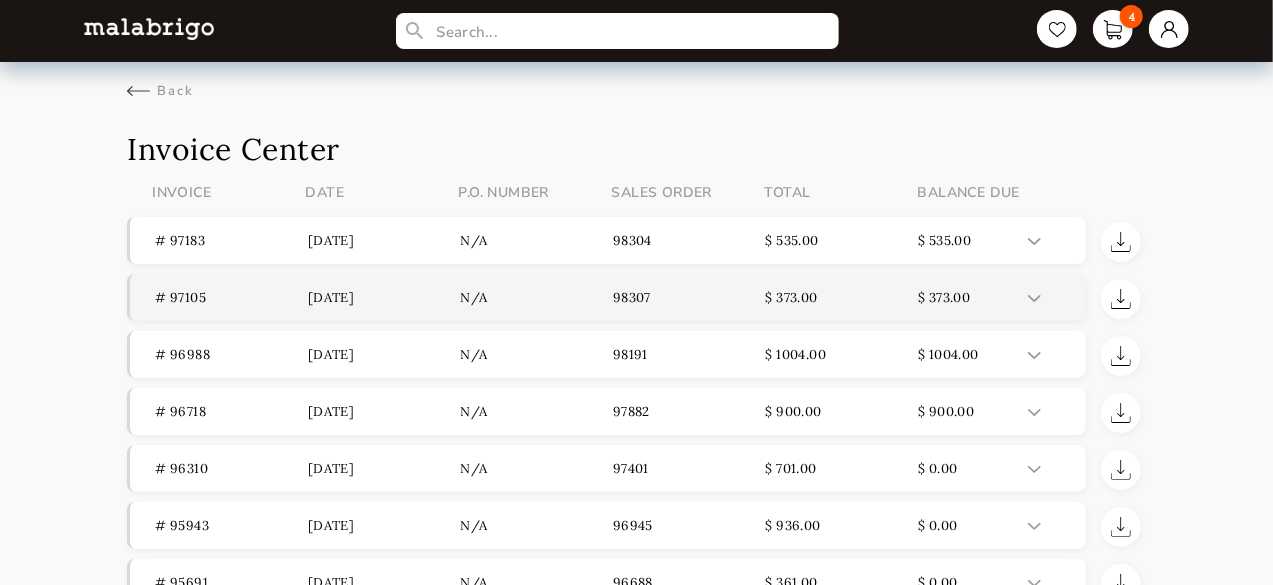 click at bounding box center [1034, 298] 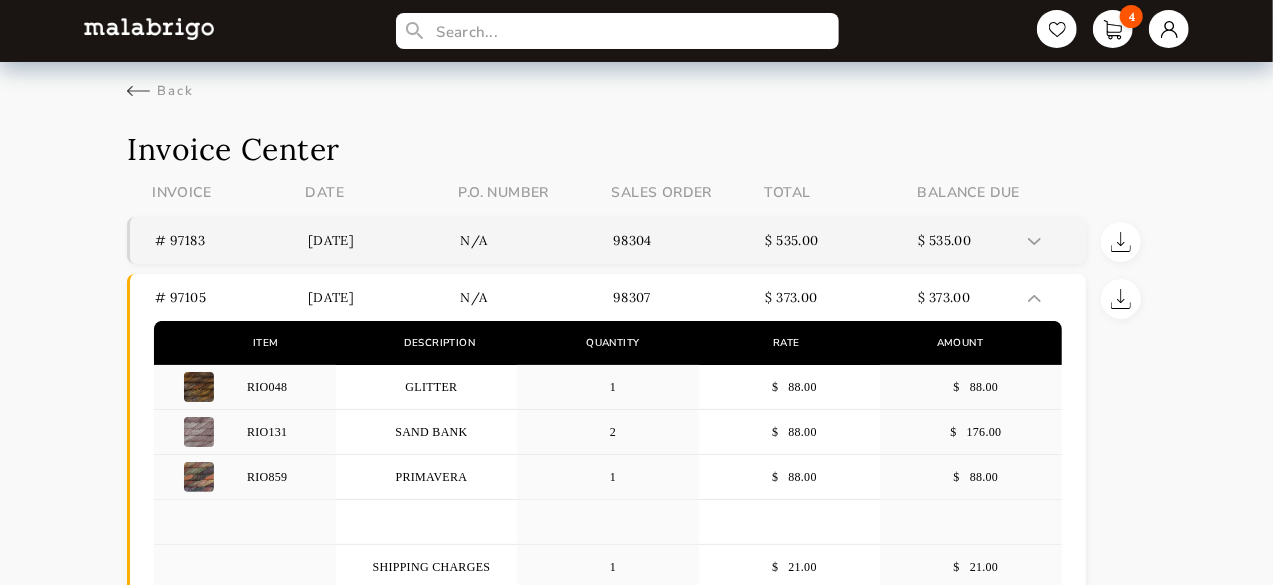 click at bounding box center (1034, 241) 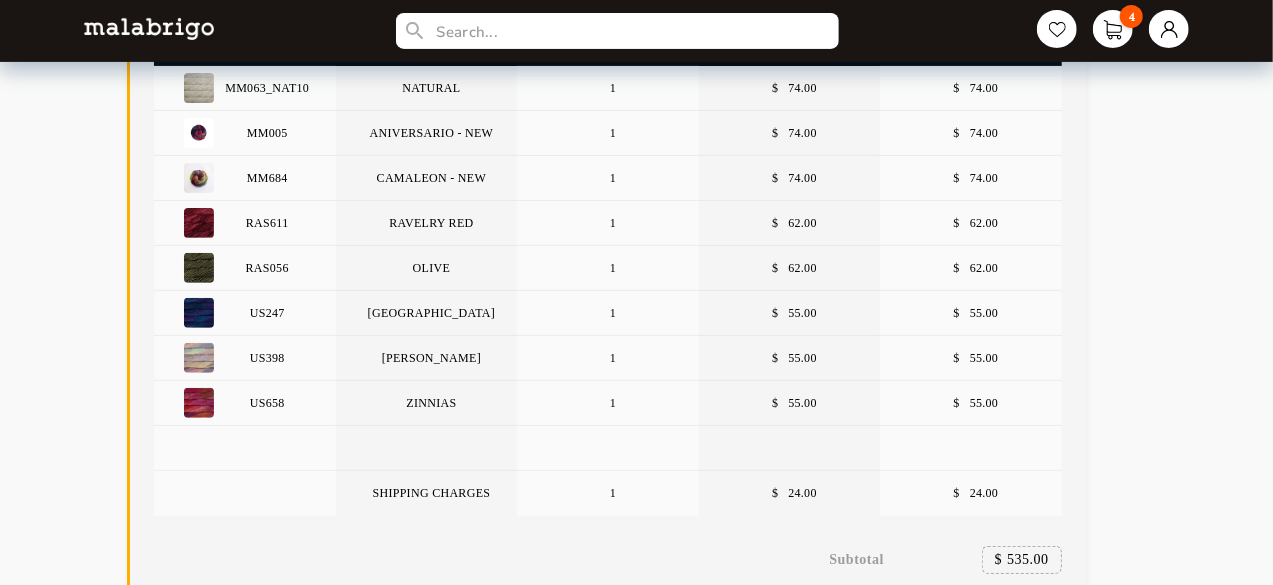 scroll, scrollTop: 300, scrollLeft: 0, axis: vertical 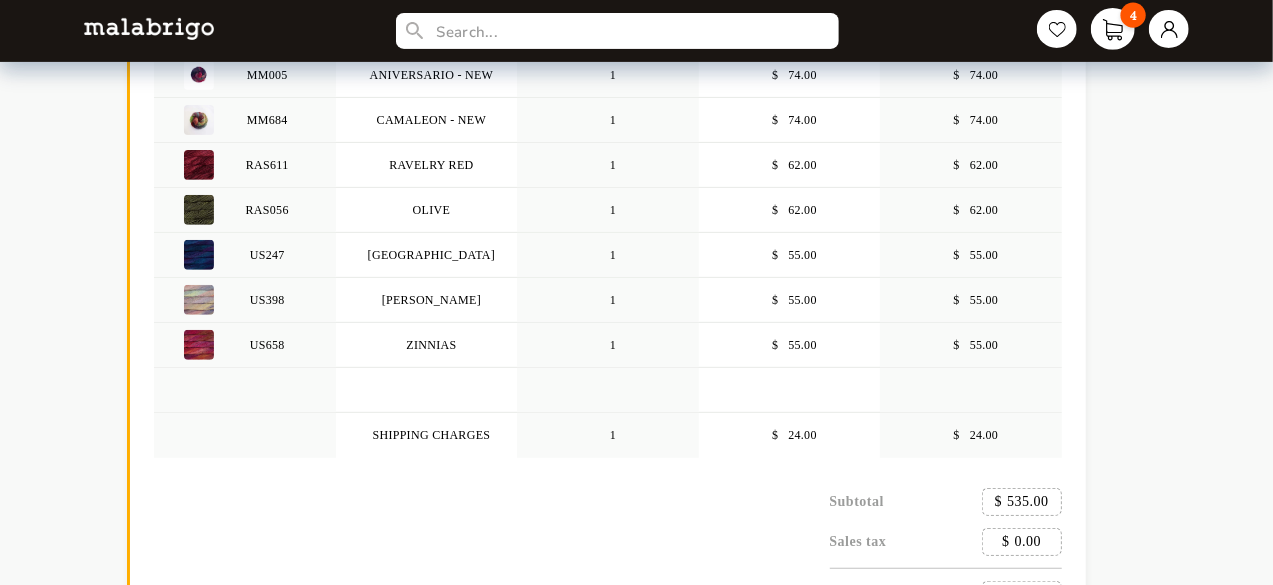 click on "4" at bounding box center (1113, 29) 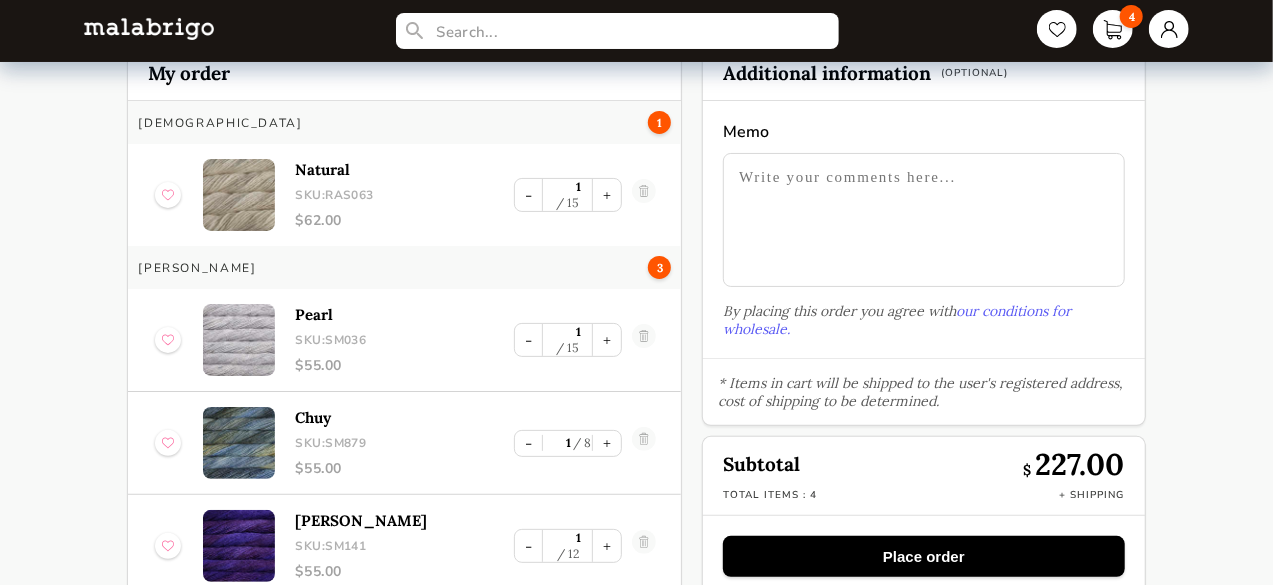 scroll, scrollTop: 96, scrollLeft: 0, axis: vertical 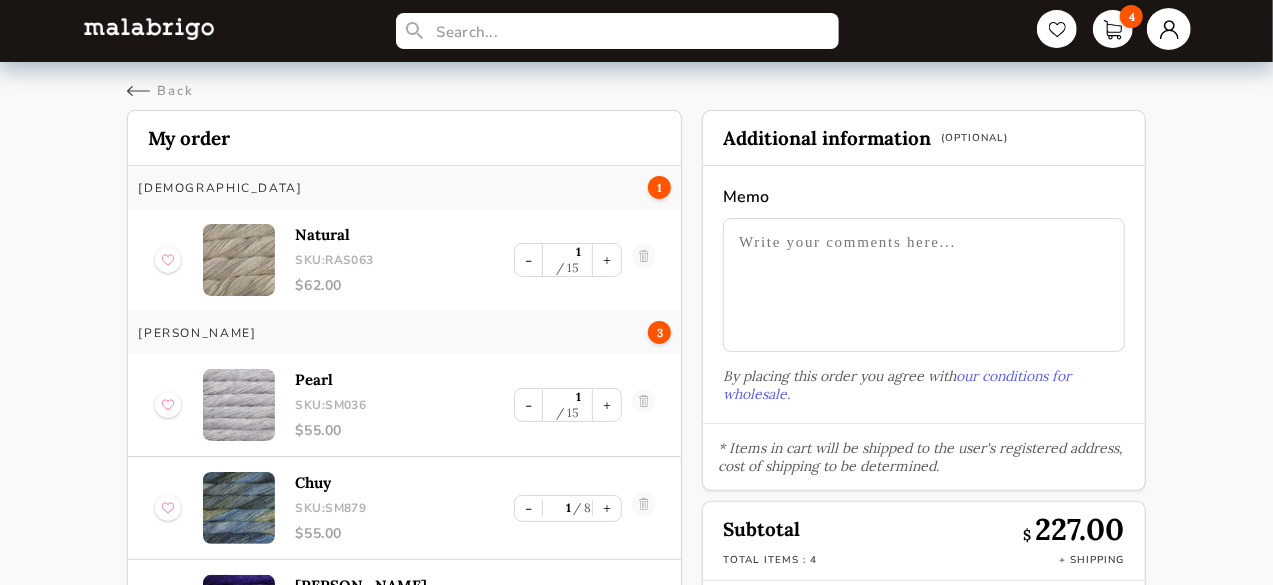 click at bounding box center (1169, 29) 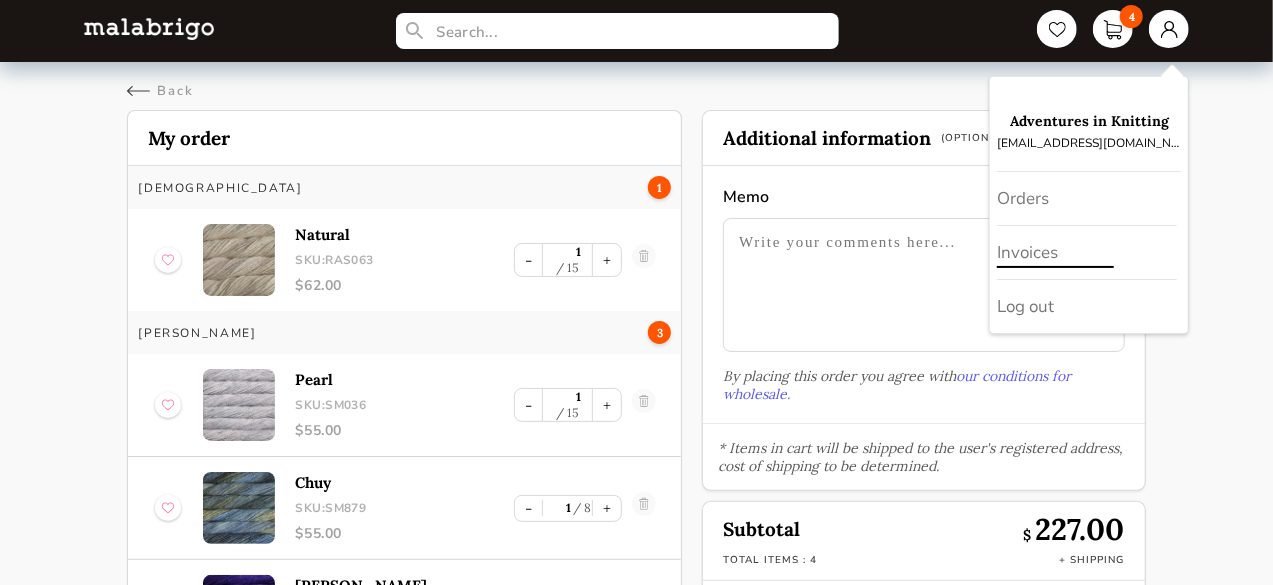 click on "Invoices" at bounding box center [1087, 253] 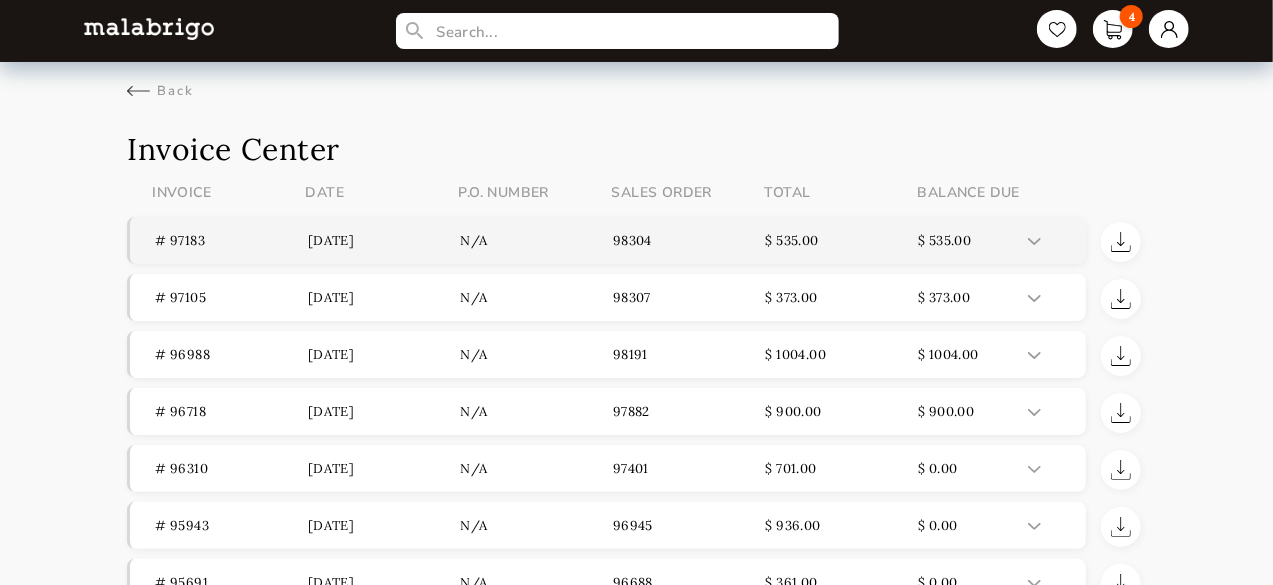 click at bounding box center [1034, 241] 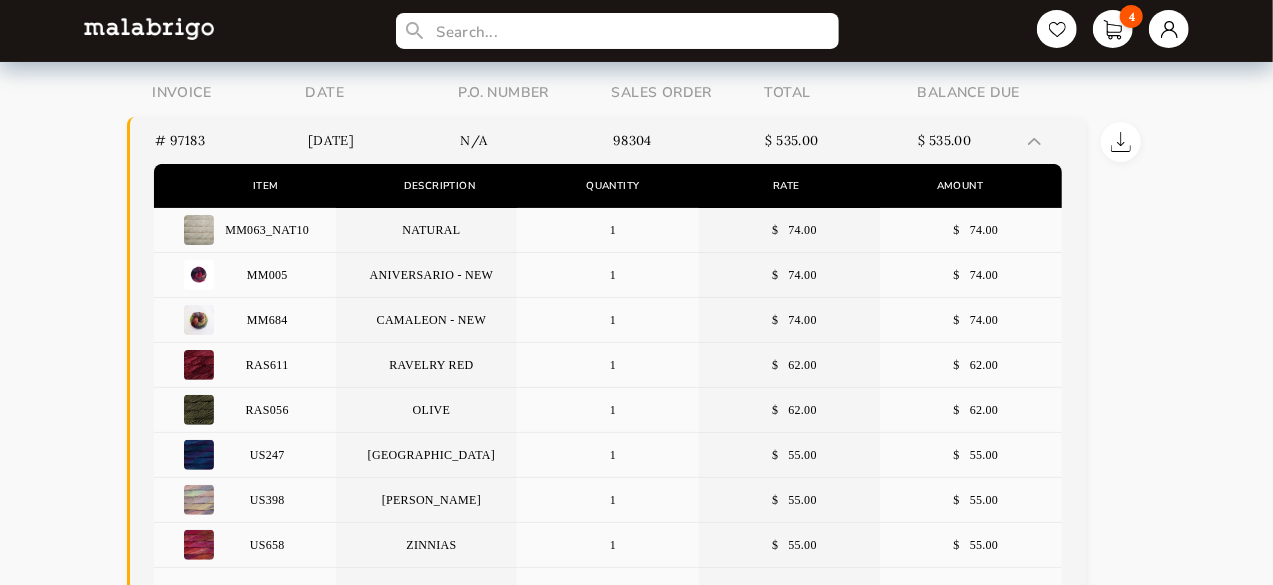 scroll, scrollTop: 200, scrollLeft: 0, axis: vertical 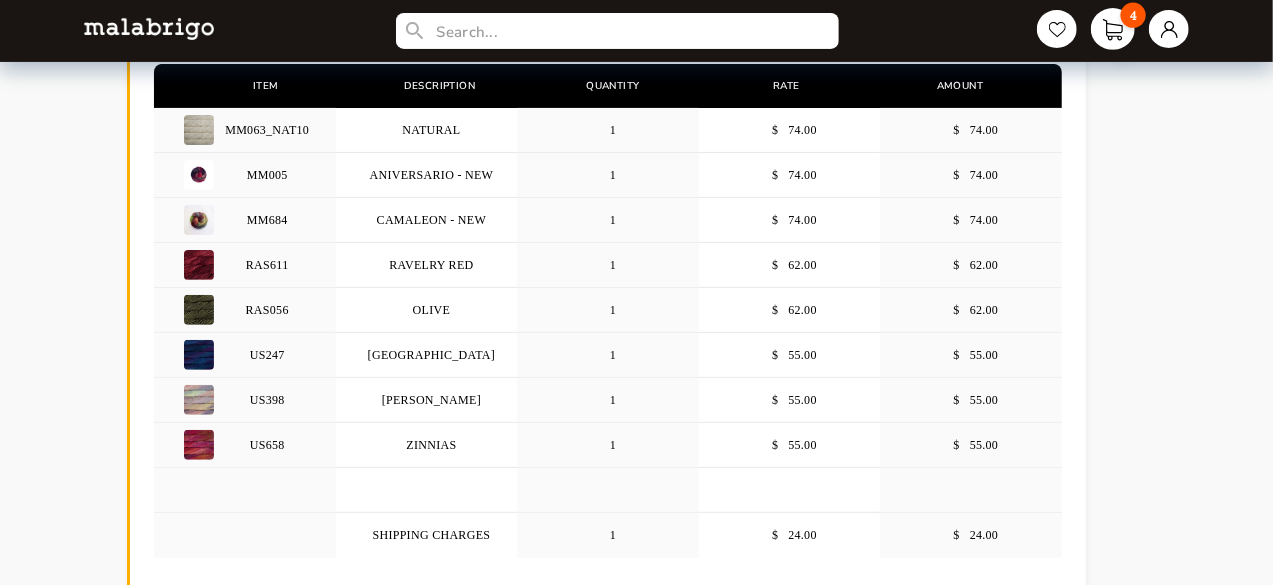 click on "4" at bounding box center [1113, 29] 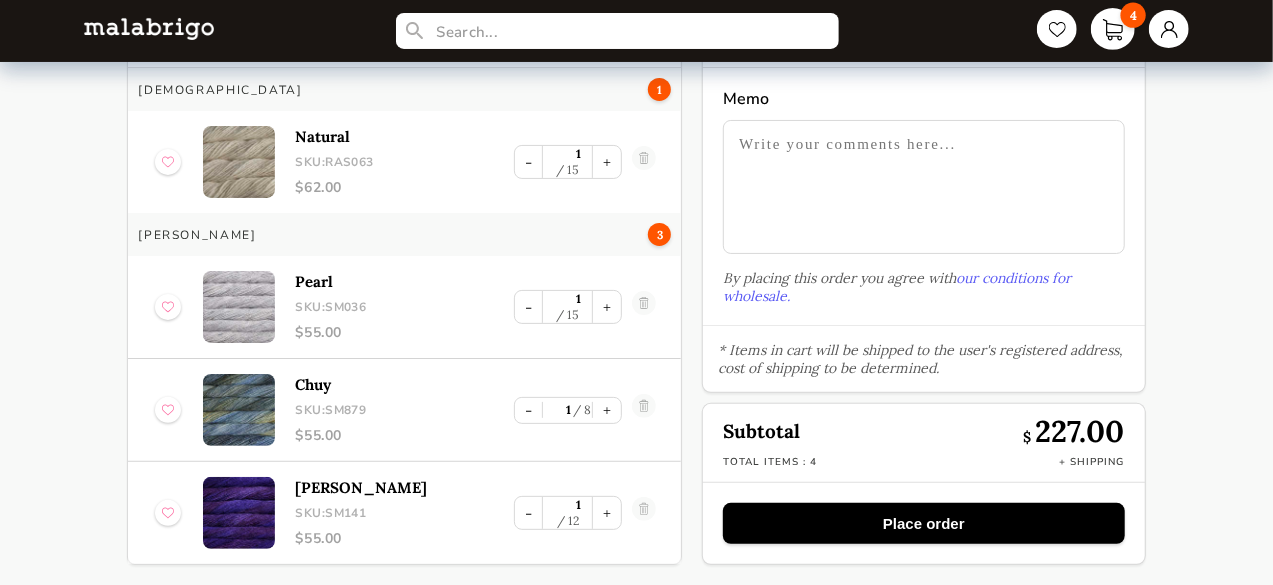 scroll, scrollTop: 96, scrollLeft: 0, axis: vertical 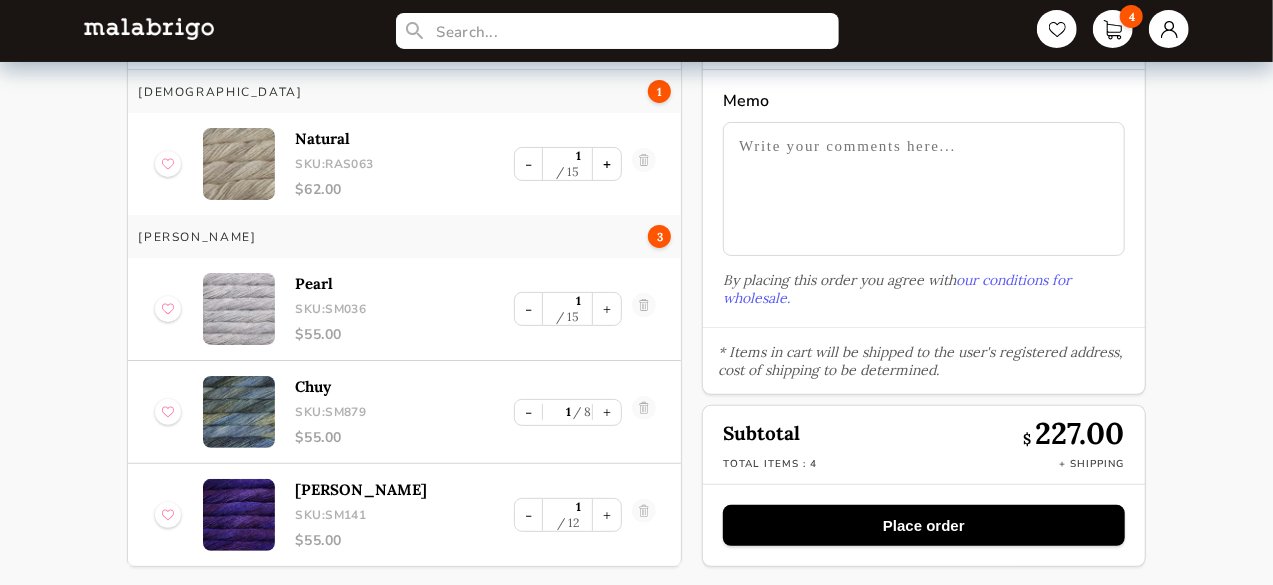 click on "+" at bounding box center (607, 164) 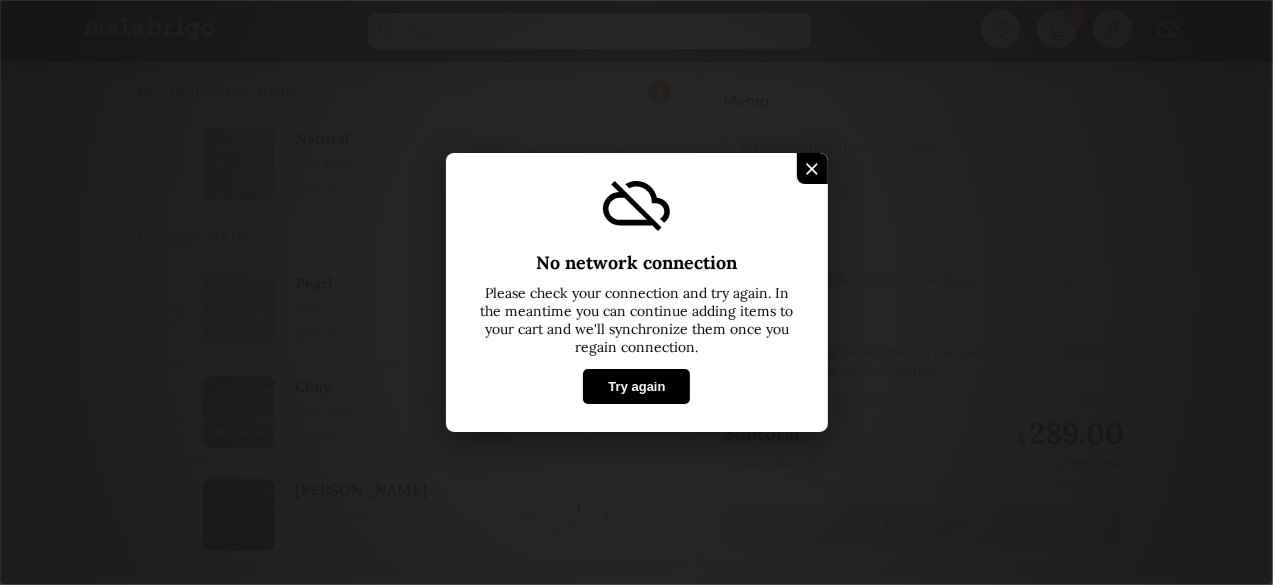 click at bounding box center (811, 168) 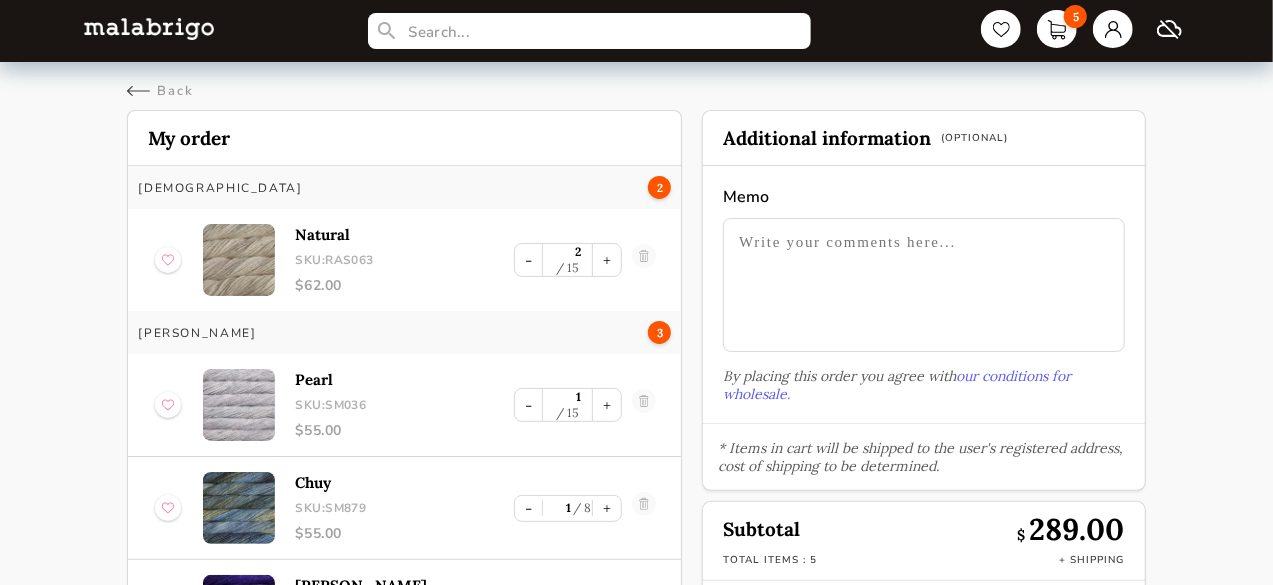 scroll, scrollTop: 0, scrollLeft: 0, axis: both 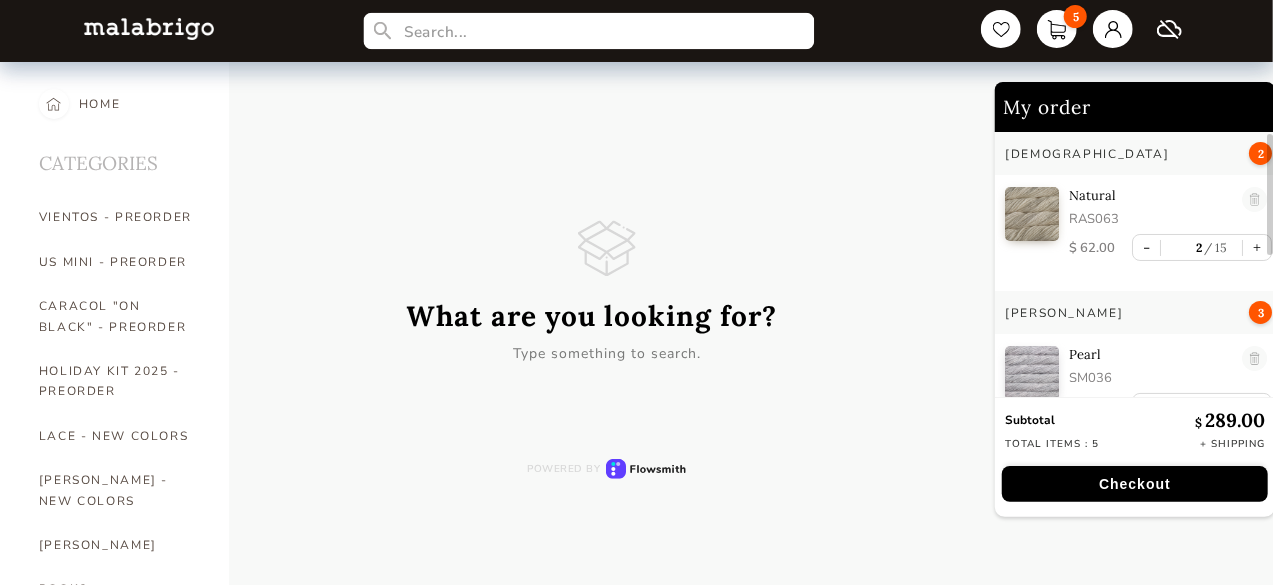 click at bounding box center [589, 31] 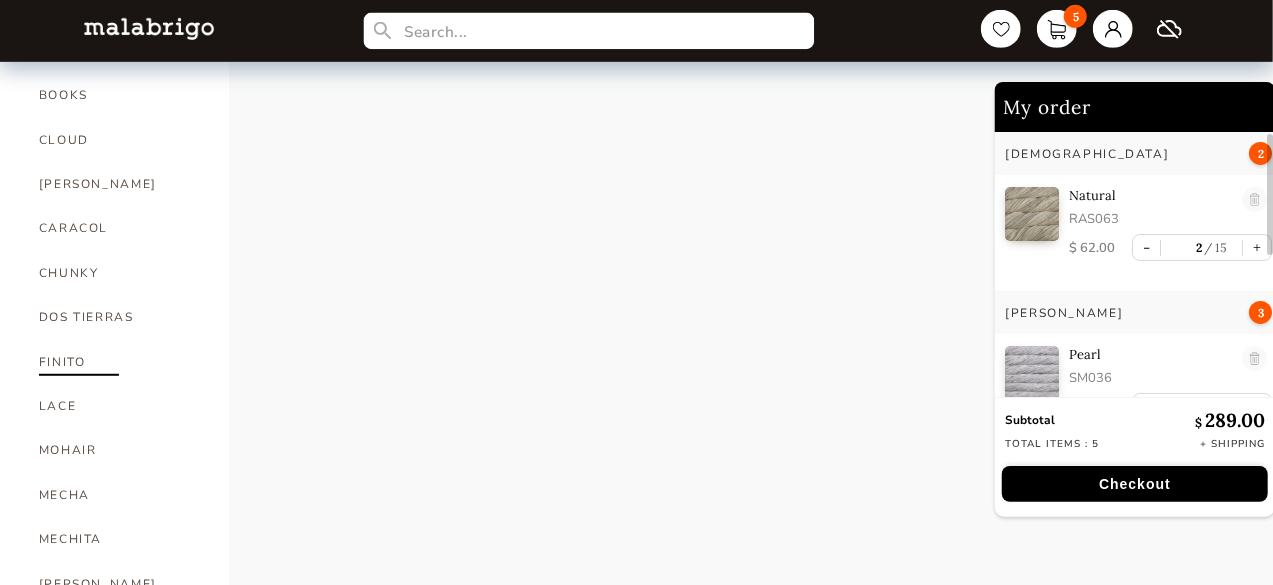 scroll, scrollTop: 500, scrollLeft: 0, axis: vertical 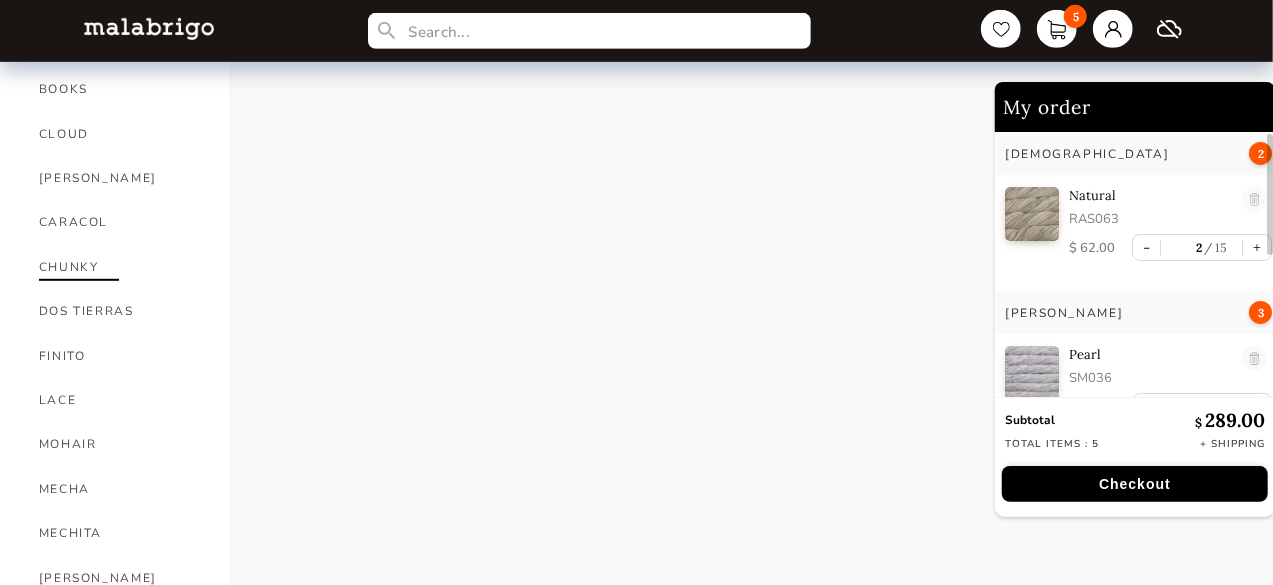 click on "CHUNKY" at bounding box center (119, 267) 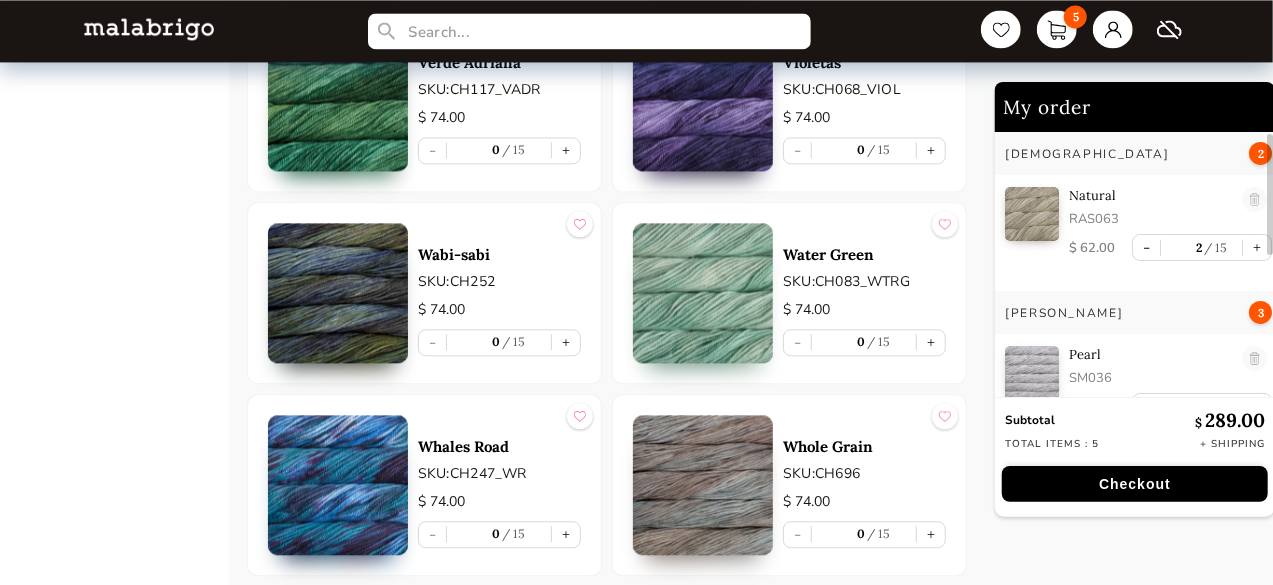 scroll, scrollTop: 6025, scrollLeft: 0, axis: vertical 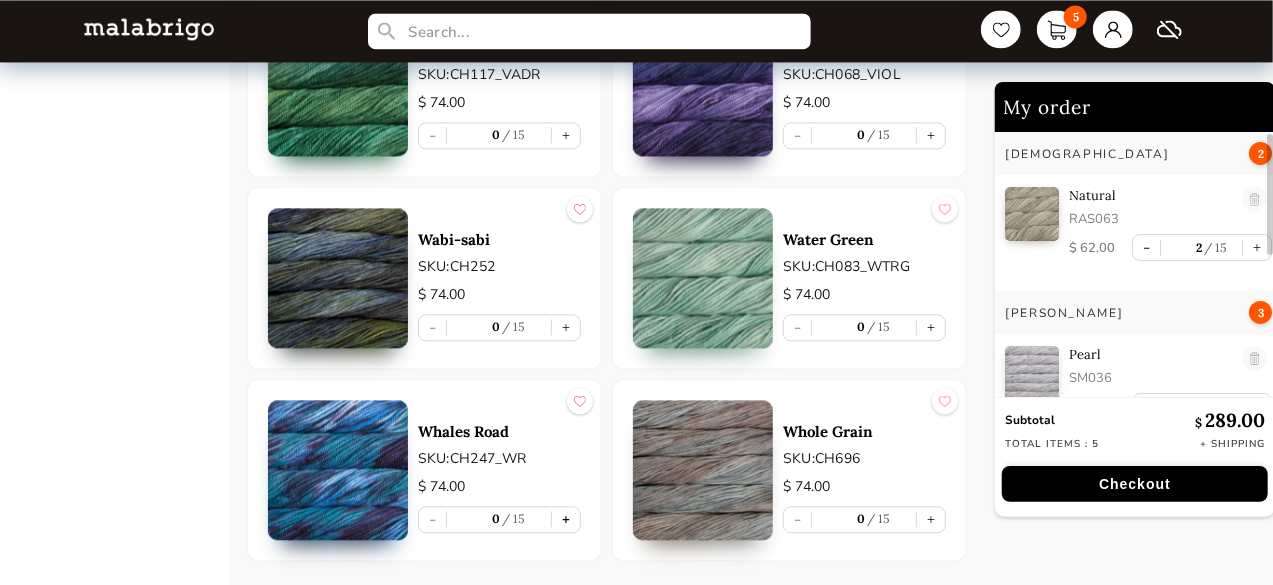 click on "+" at bounding box center [566, 519] 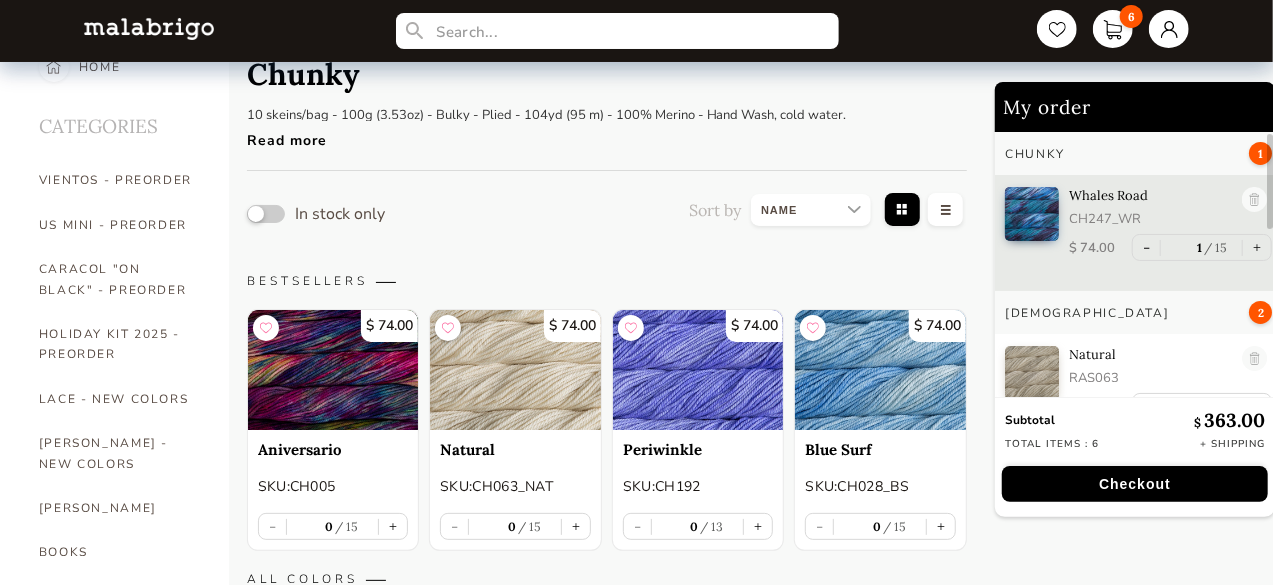 scroll, scrollTop: 0, scrollLeft: 0, axis: both 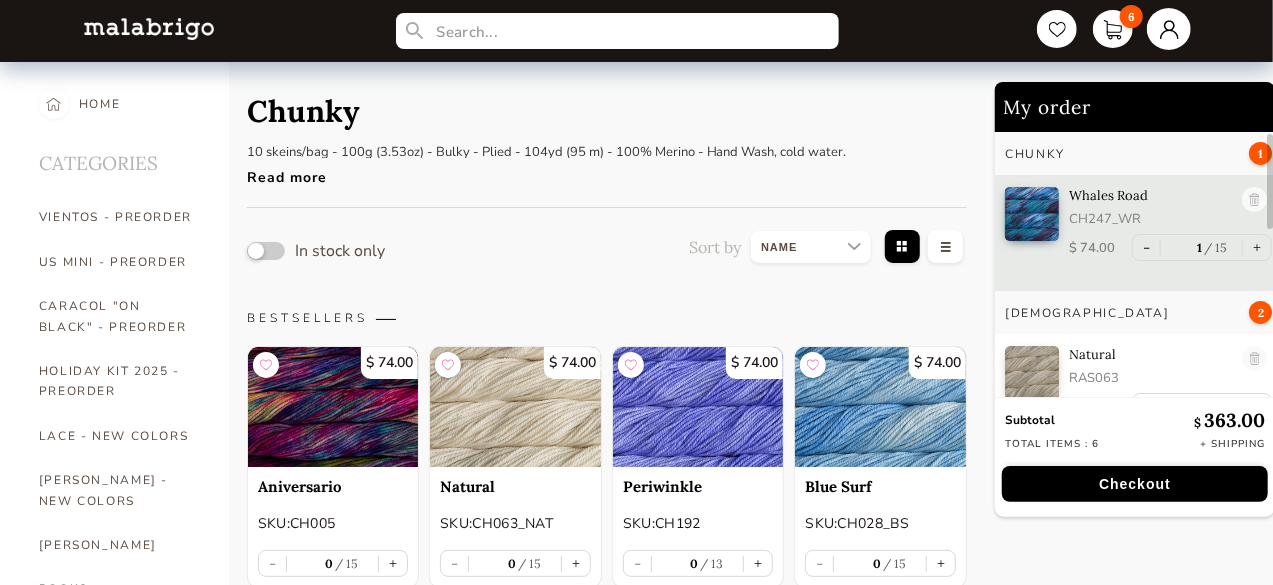 click at bounding box center (1169, 29) 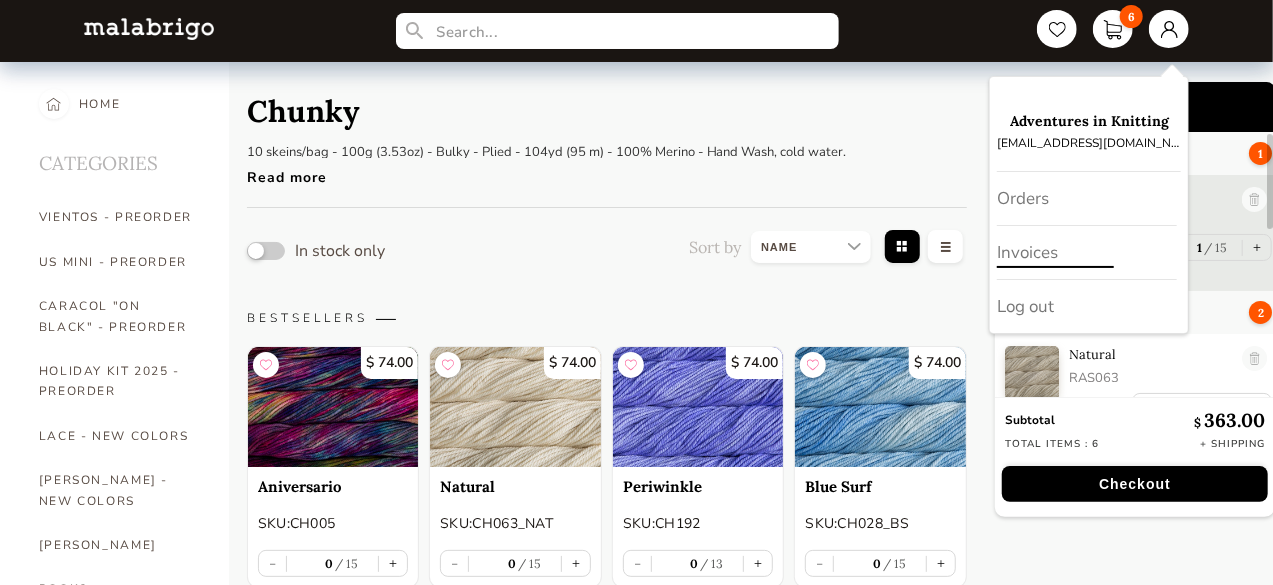 click on "Invoices" at bounding box center [1087, 253] 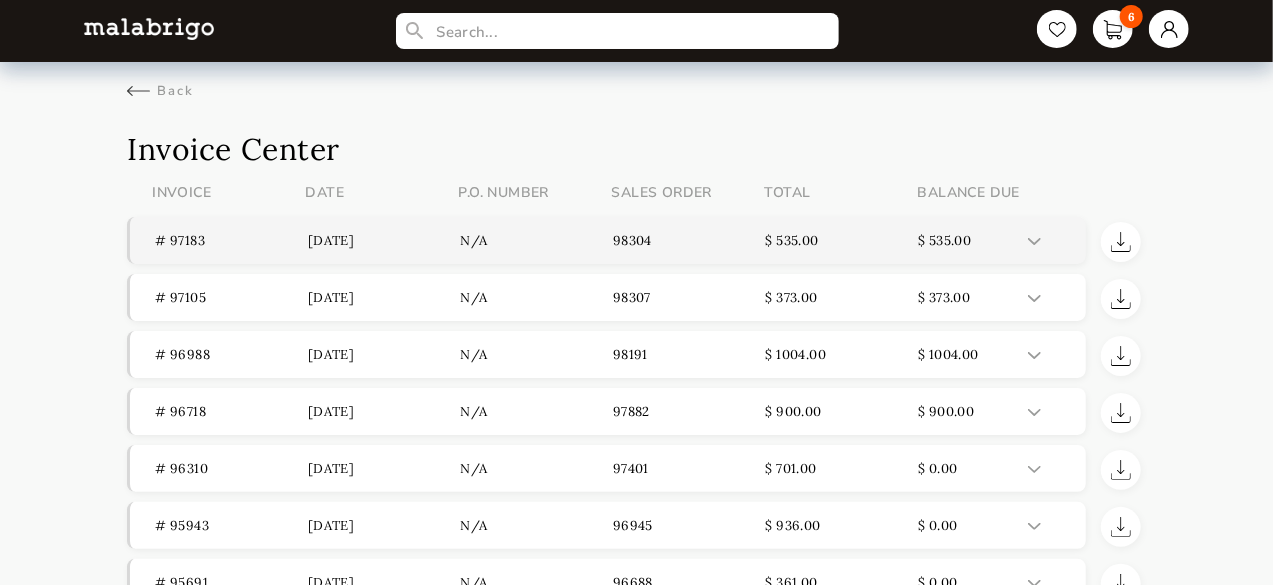 click at bounding box center (1034, 241) 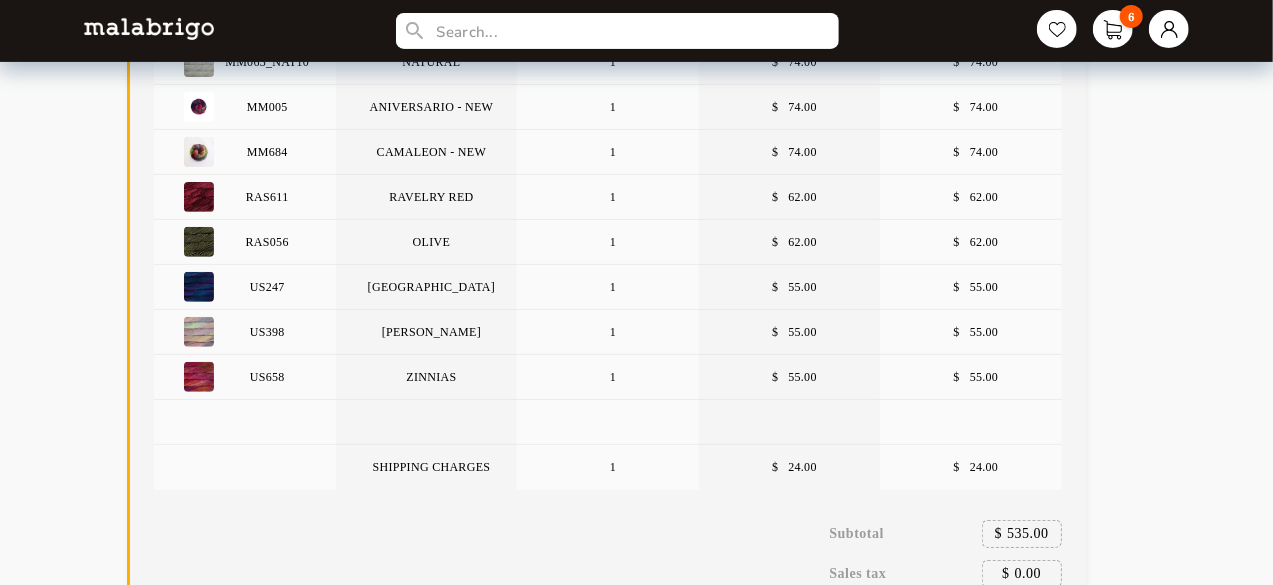 scroll, scrollTop: 0, scrollLeft: 0, axis: both 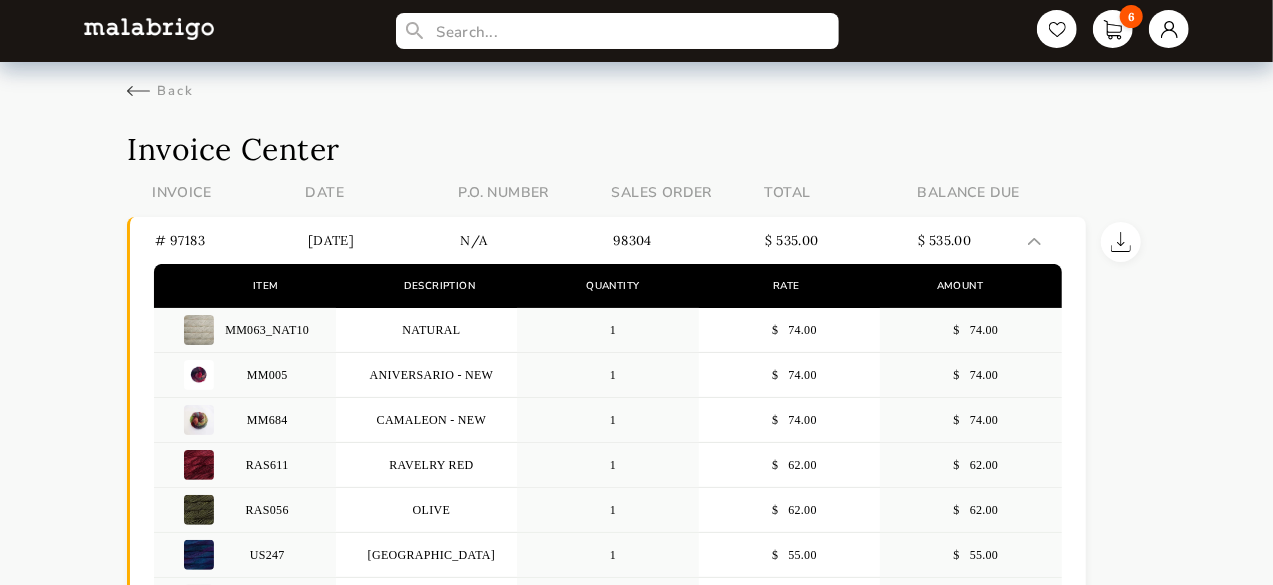 click on "Invoice Center" at bounding box center (636, 149) 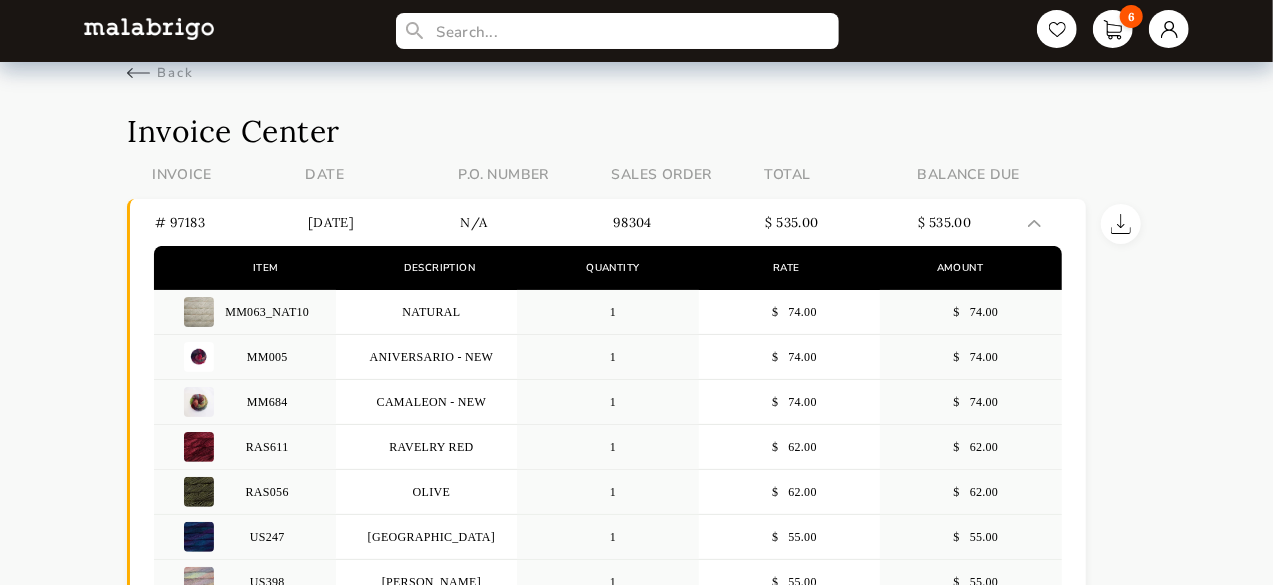 scroll, scrollTop: 15, scrollLeft: 0, axis: vertical 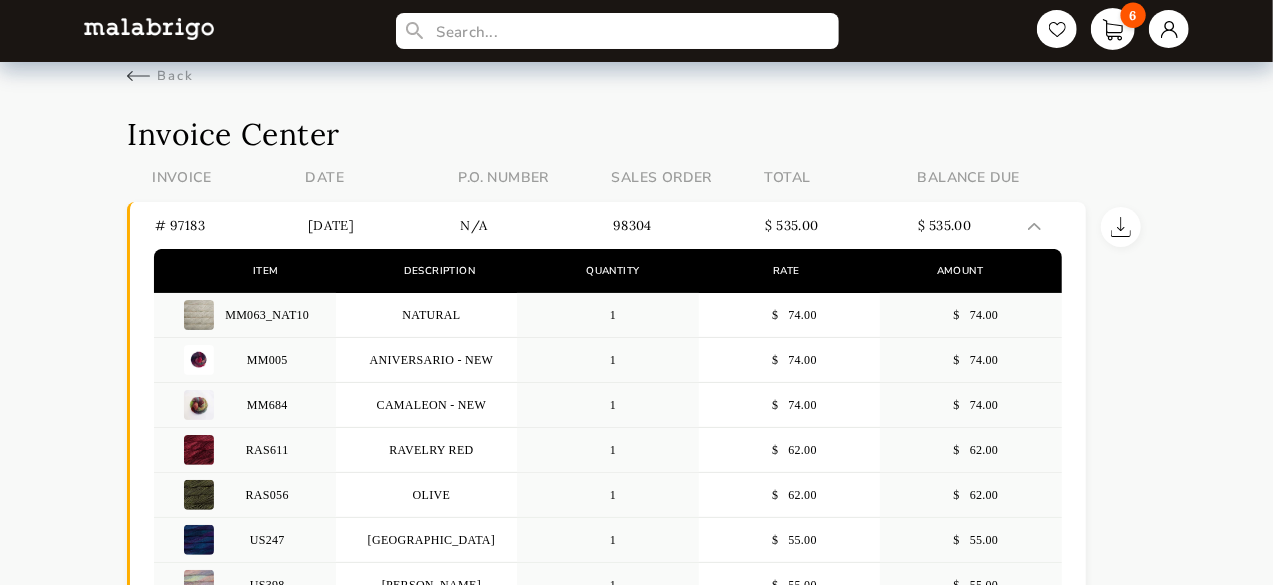 click on "6" at bounding box center (1113, 29) 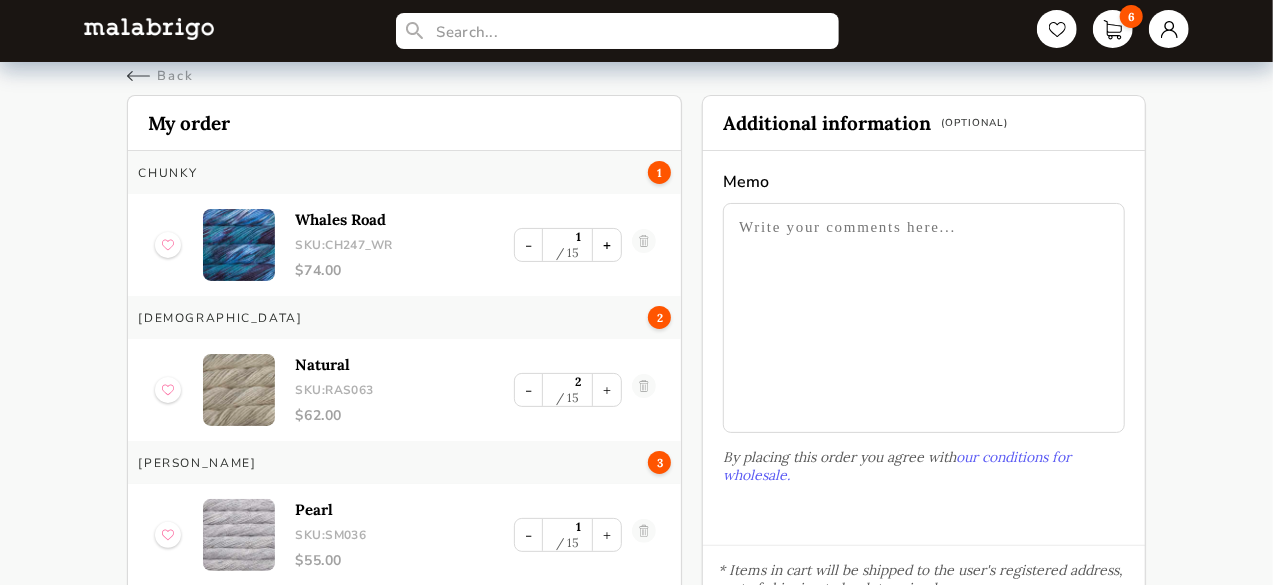 click on "+" at bounding box center [607, 245] 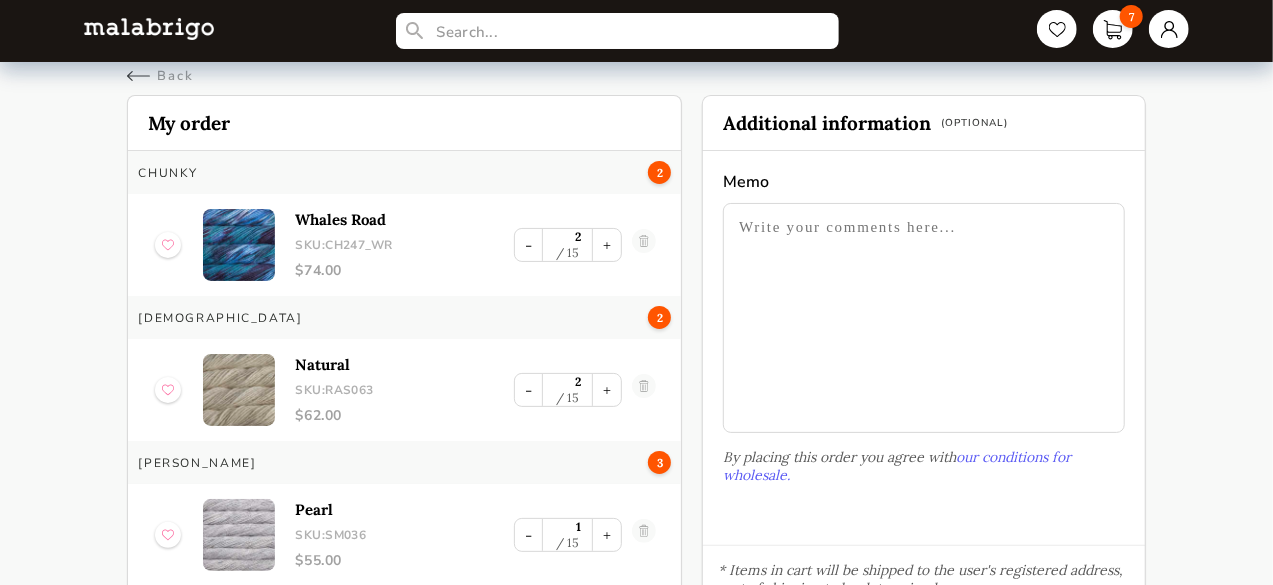 click on "7 Back Cart My order Chunky 2 Whales Road SKU:  CH247_WR $ 74.00 - 2 15 + Rasta 2 Natural SKU:  RAS063 $ 62.00 - 2 15 + Silky Merino 3 Pearl SKU:  SM036 $ 55.00 - 1 15 + Chuy SKU:  SM879 $ 55.00 - 1 8 + [PERSON_NAME] SKU:  SM141 $ 55.00 - 1 12 + Additional information  (Optional) Memo By placing this order you agree with  our conditions for wholesale. * Items in cart will be shipped to the user's registered address, cost of shipping to be determined. Subtotal $   437.00 Total items : 7 + Shipping Place order" at bounding box center [636, 395] 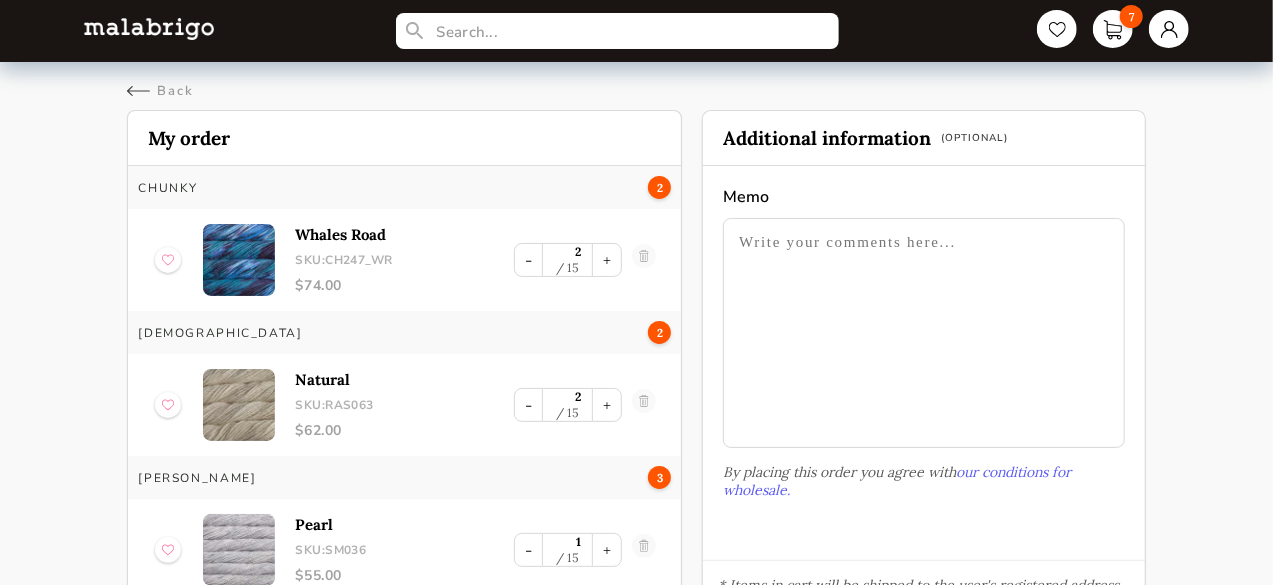 scroll, scrollTop: 234, scrollLeft: 0, axis: vertical 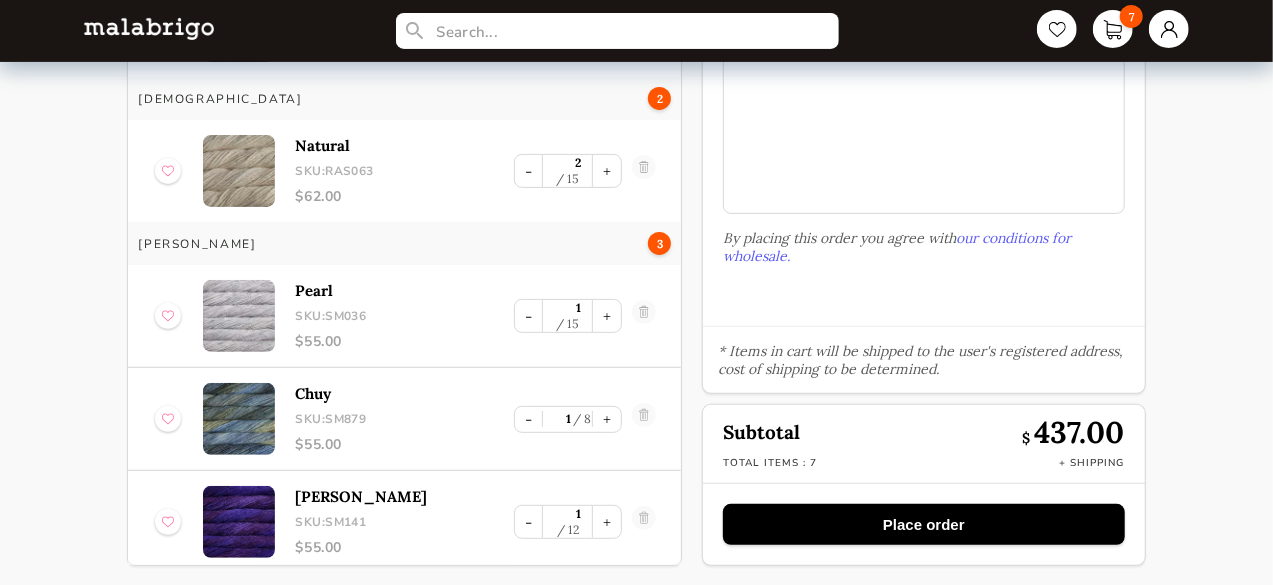 click on "* Items in cart will be shipped to the user's registered address, cost of shipping to be determined." at bounding box center [923, 359] 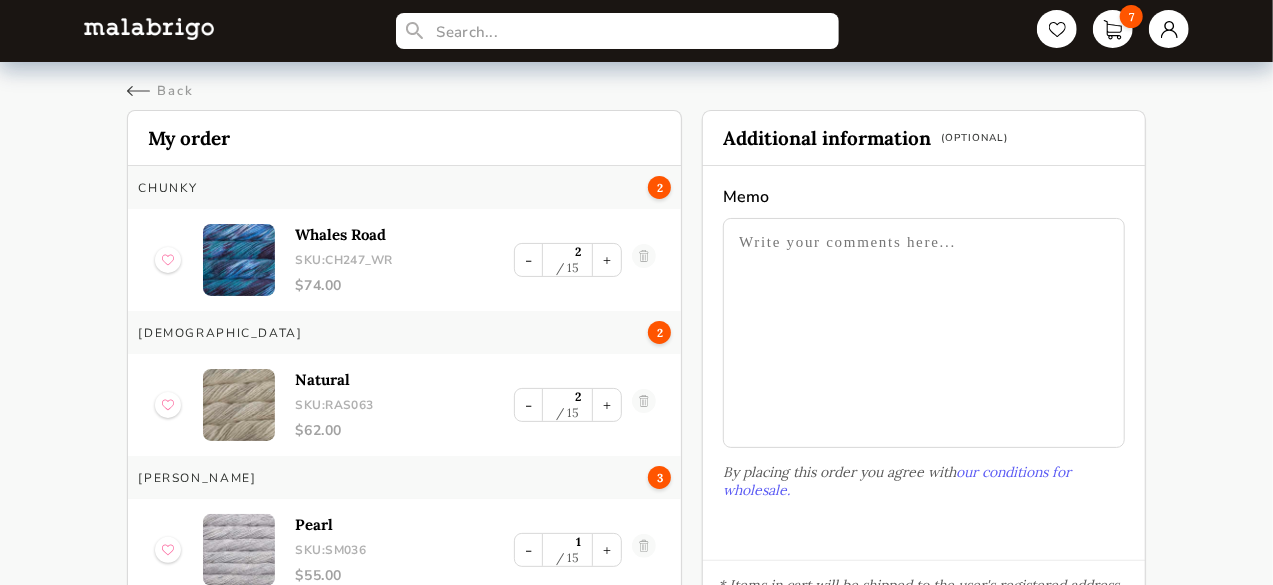 scroll, scrollTop: 234, scrollLeft: 0, axis: vertical 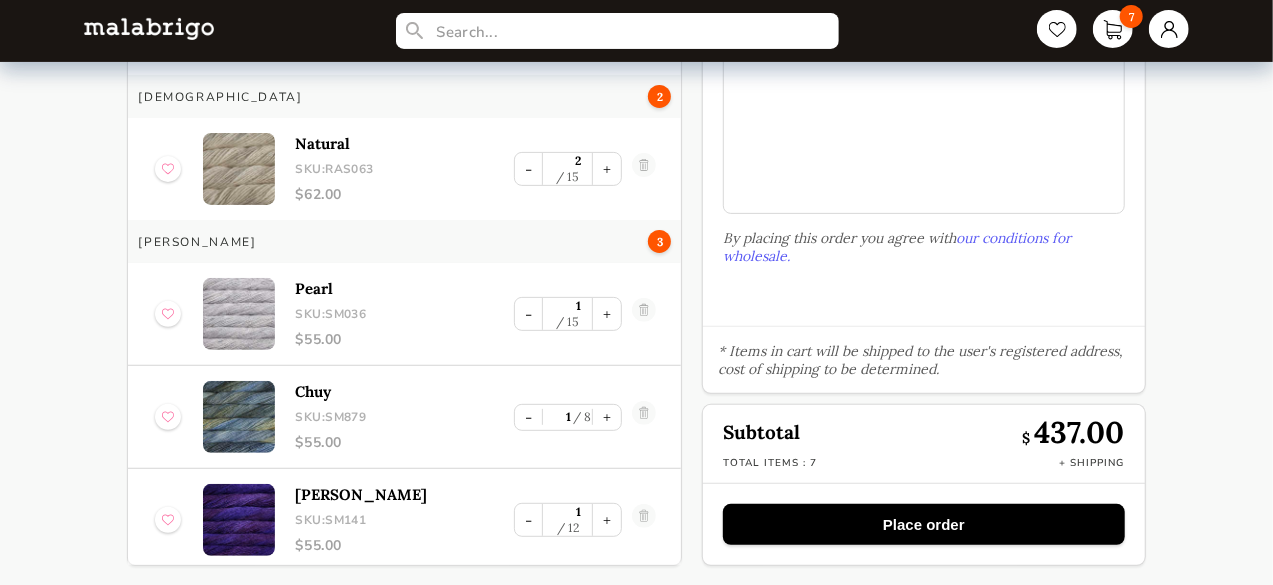 click on "Place order" at bounding box center (923, 524) 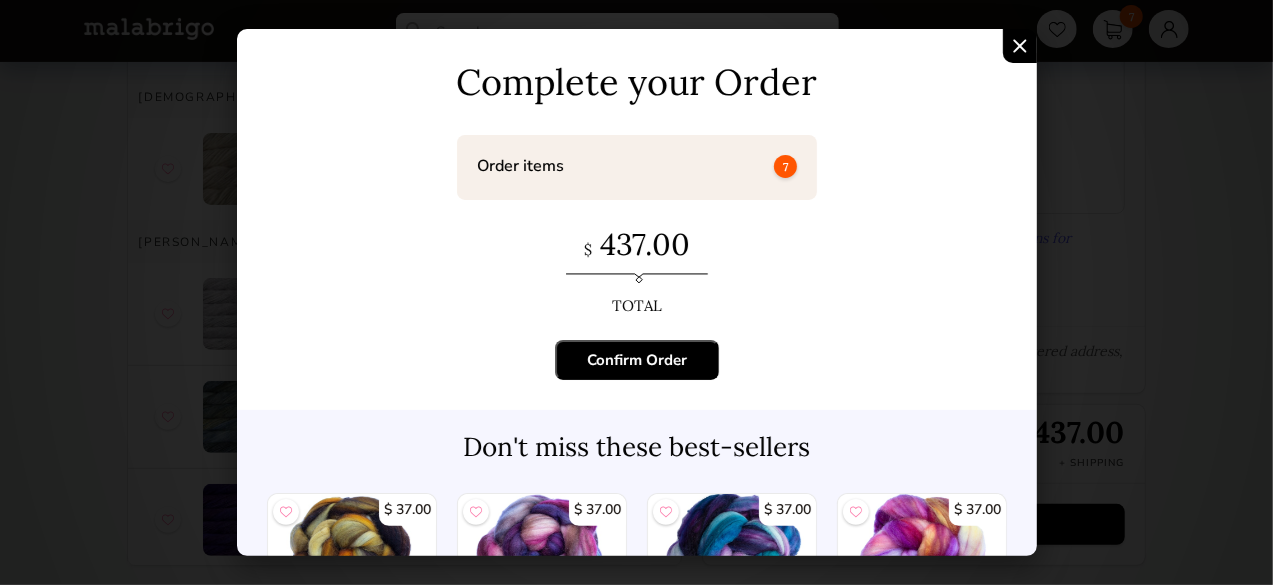 click on "Confirm Order" at bounding box center (637, 360) 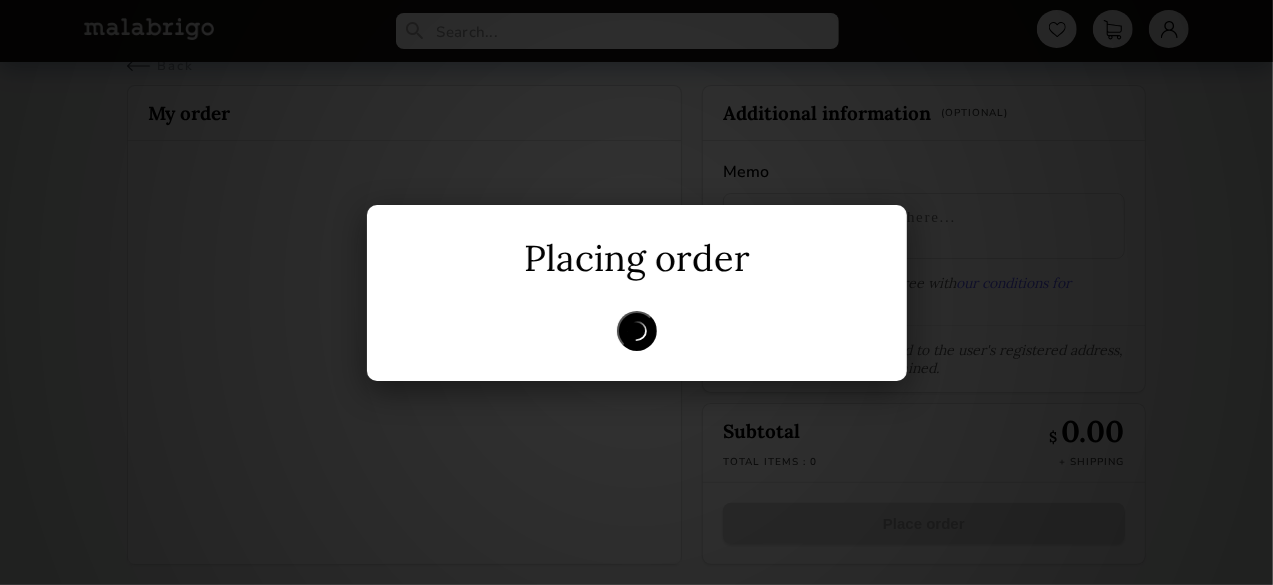 scroll, scrollTop: 21, scrollLeft: 0, axis: vertical 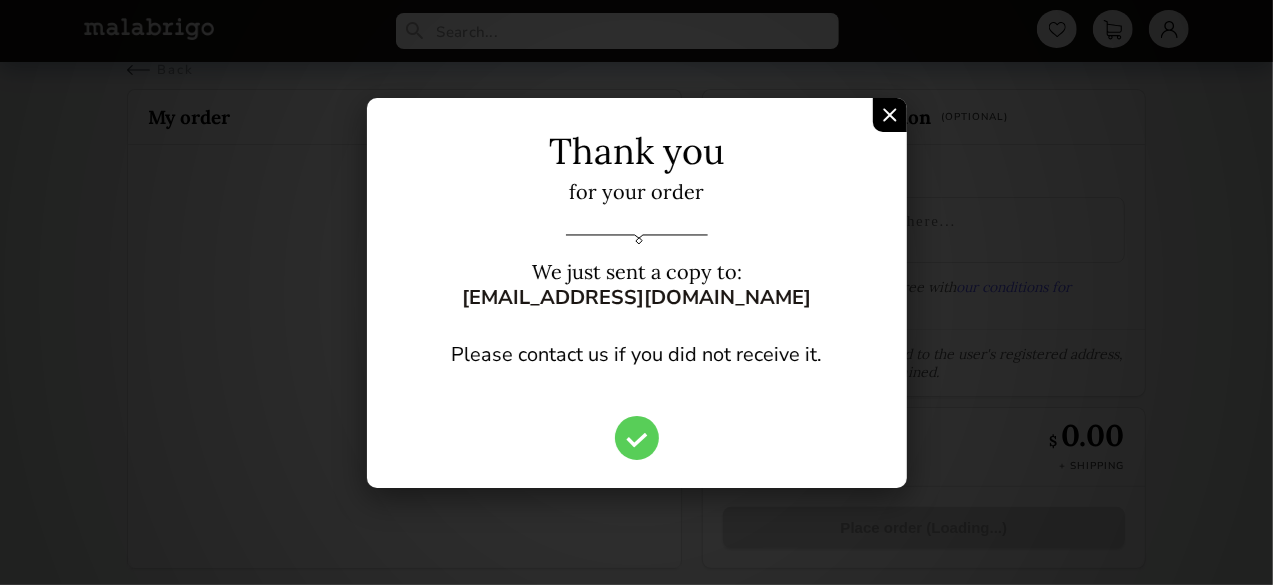 click at bounding box center [890, 115] 